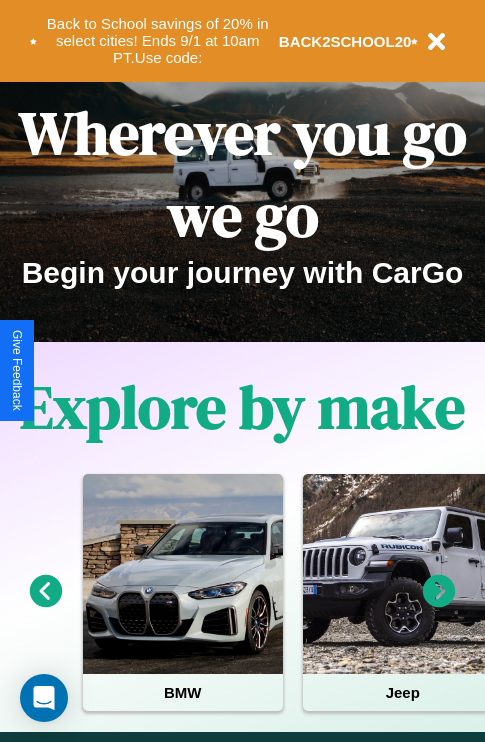 scroll, scrollTop: 308, scrollLeft: 0, axis: vertical 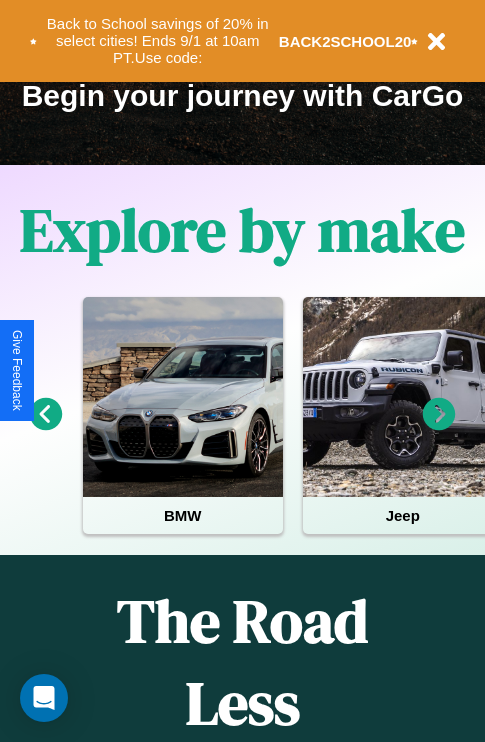 click 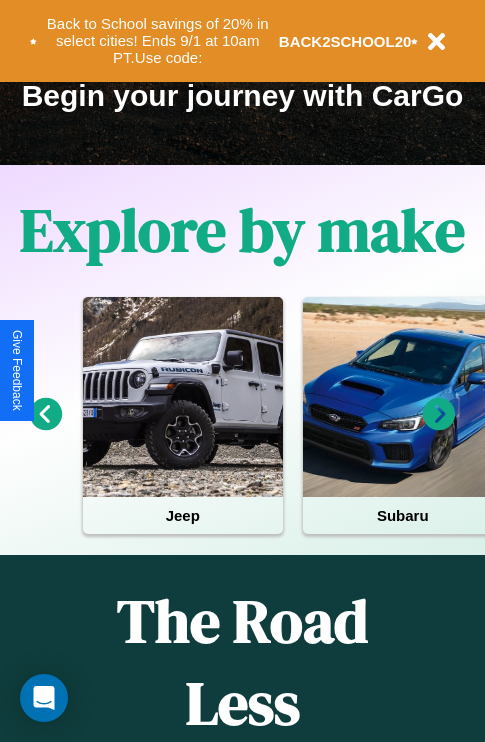 click 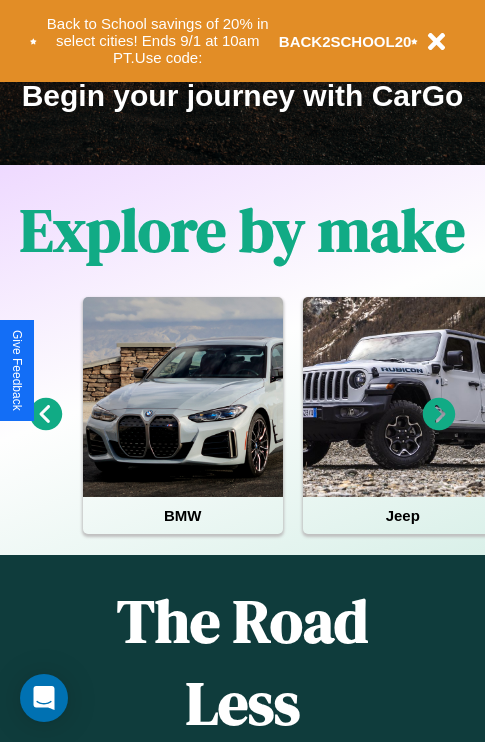 click 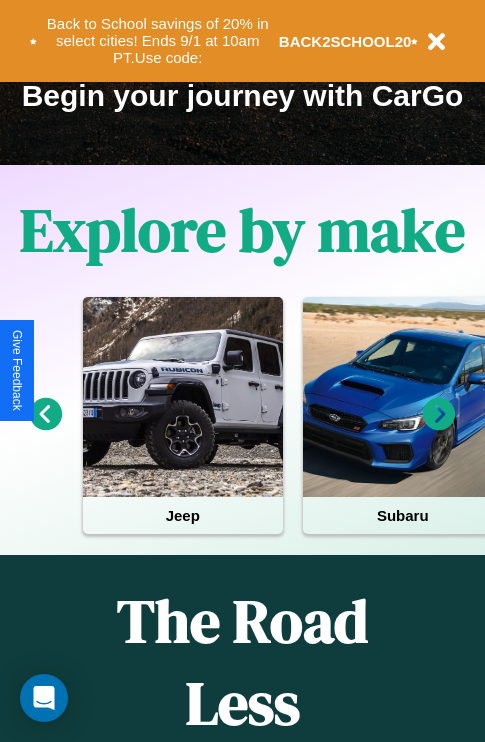 click 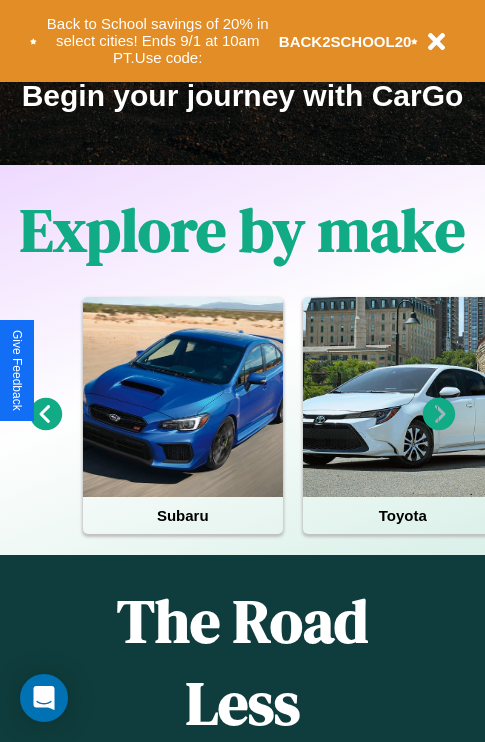 click 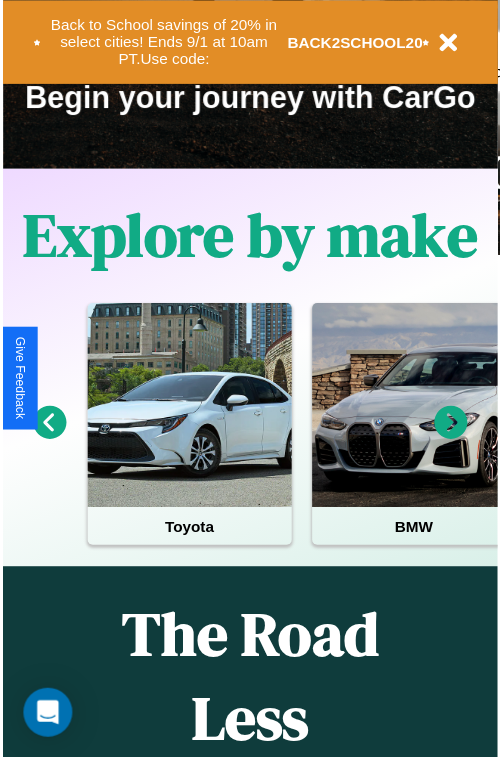 scroll, scrollTop: 0, scrollLeft: 0, axis: both 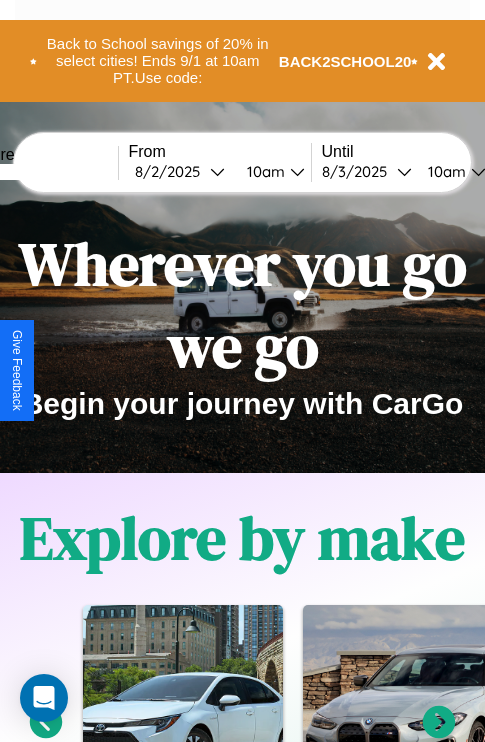 click at bounding box center [43, 172] 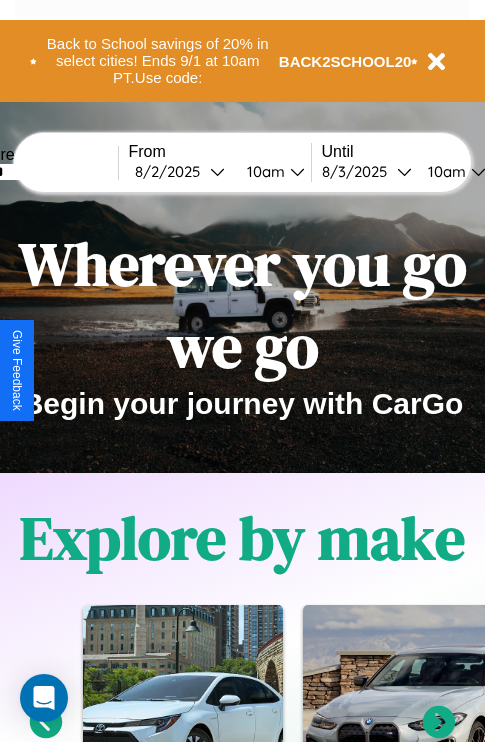 type on "******" 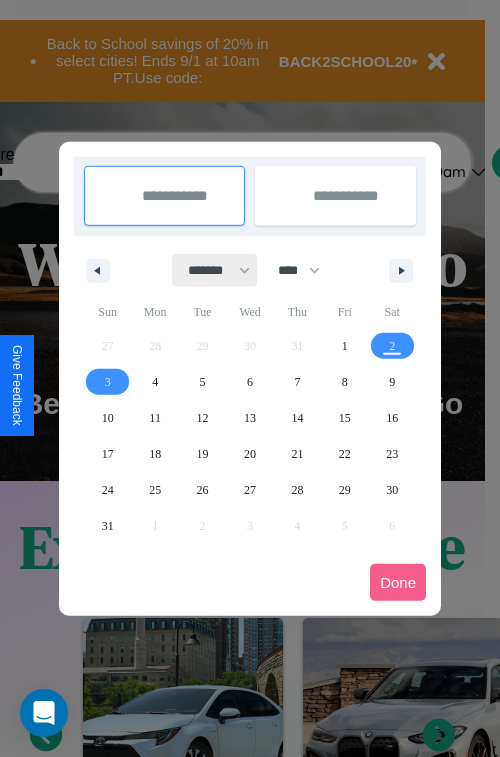 click on "******* ******** ***** ***** *** **** **** ****** ********* ******* ******** ********" at bounding box center (215, 270) 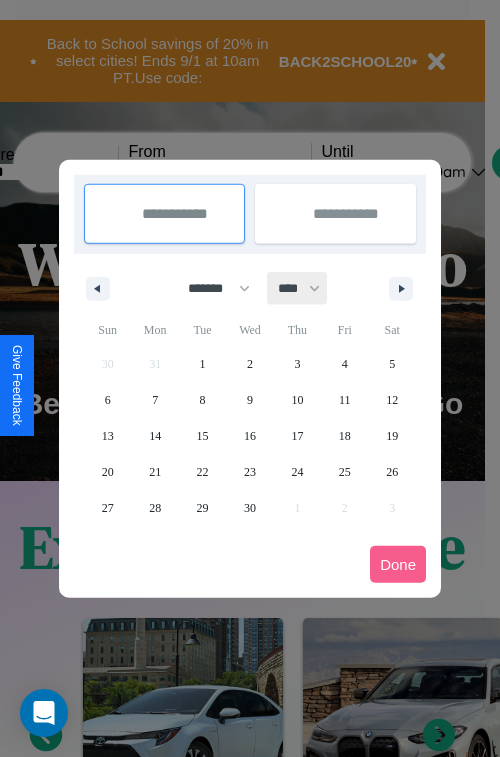 click on "**** **** **** **** **** **** **** **** **** **** **** **** **** **** **** **** **** **** **** **** **** **** **** **** **** **** **** **** **** **** **** **** **** **** **** **** **** **** **** **** **** **** **** **** **** **** **** **** **** **** **** **** **** **** **** **** **** **** **** **** **** **** **** **** **** **** **** **** **** **** **** **** **** **** **** **** **** **** **** **** **** **** **** **** **** **** **** **** **** **** **** **** **** **** **** **** **** **** **** **** **** **** **** **** **** **** **** **** **** **** **** **** **** **** **** **** **** **** **** **** ****" at bounding box center [298, 288] 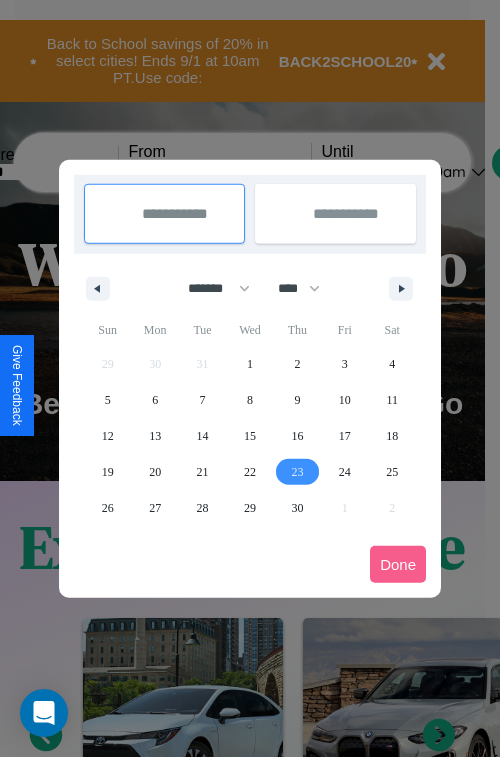 click on "23" at bounding box center (297, 472) 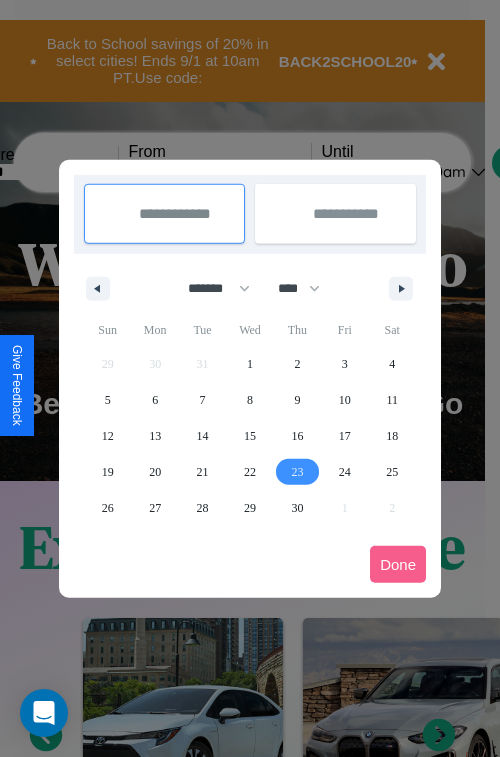 type on "**********" 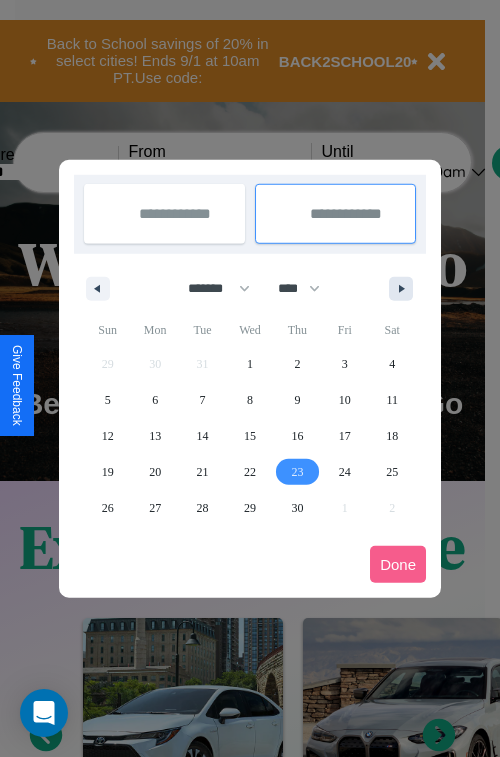 click at bounding box center [405, 289] 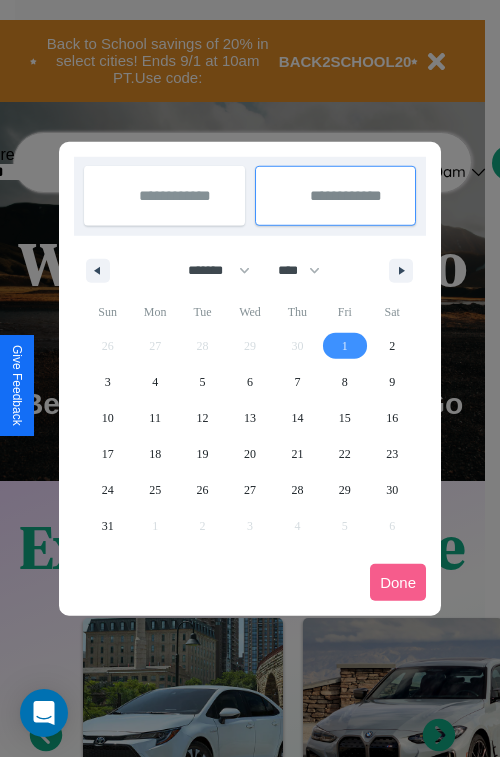 click on "1" at bounding box center (345, 346) 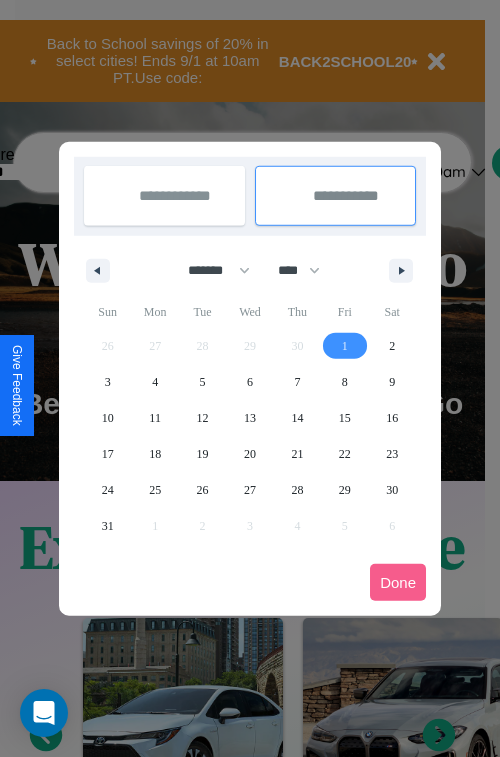select on "*" 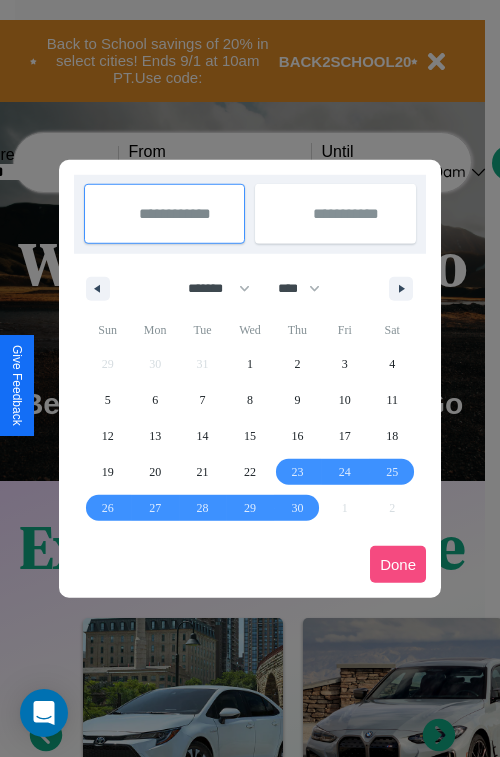 click on "Done" at bounding box center [398, 564] 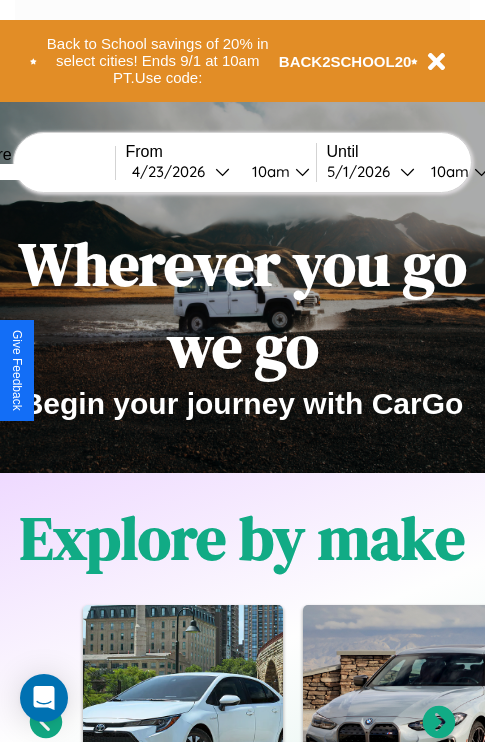 click on "10am" at bounding box center [268, 171] 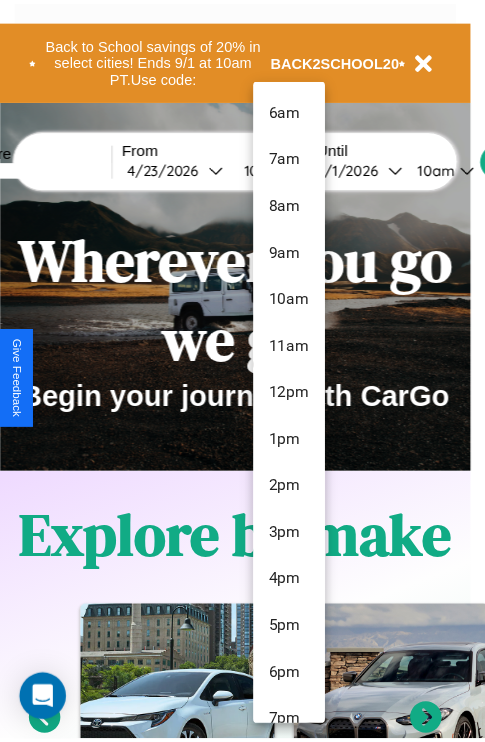 scroll, scrollTop: 211, scrollLeft: 0, axis: vertical 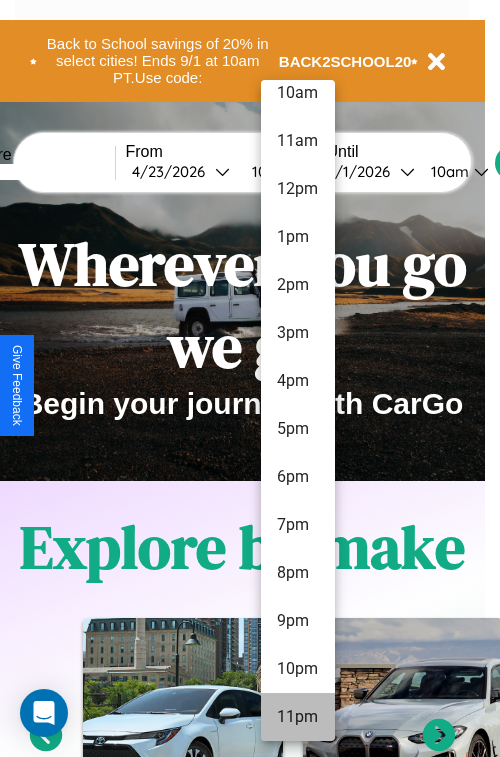 click on "11pm" at bounding box center [298, 717] 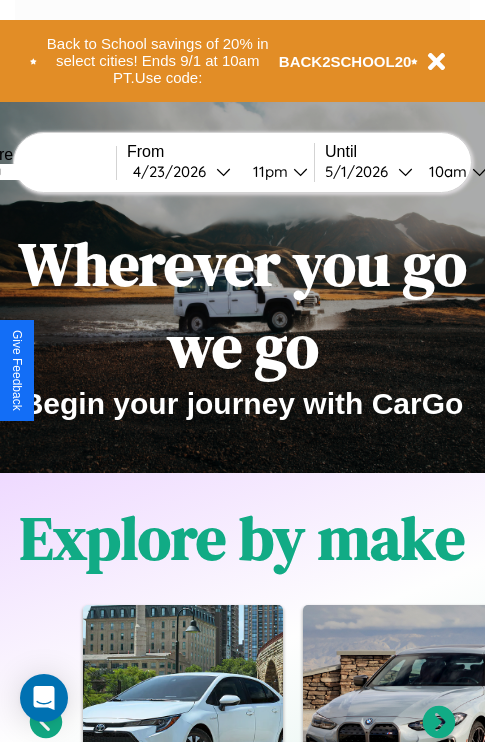 click on "10am" at bounding box center [445, 171] 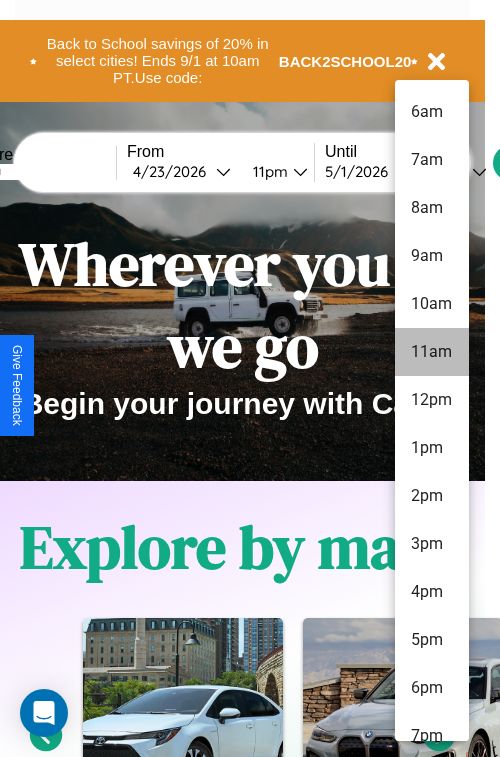 click on "11am" at bounding box center [432, 352] 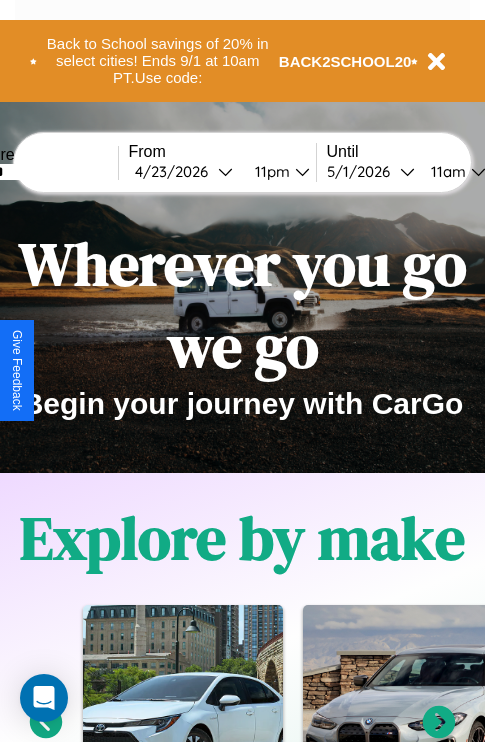 scroll, scrollTop: 0, scrollLeft: 68, axis: horizontal 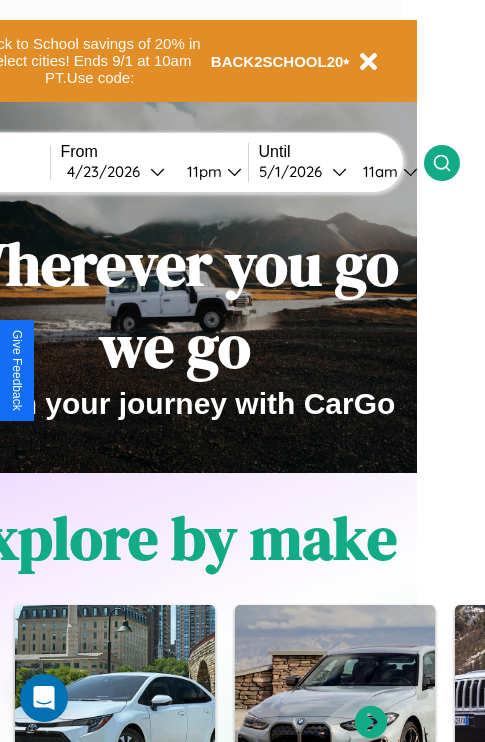 click 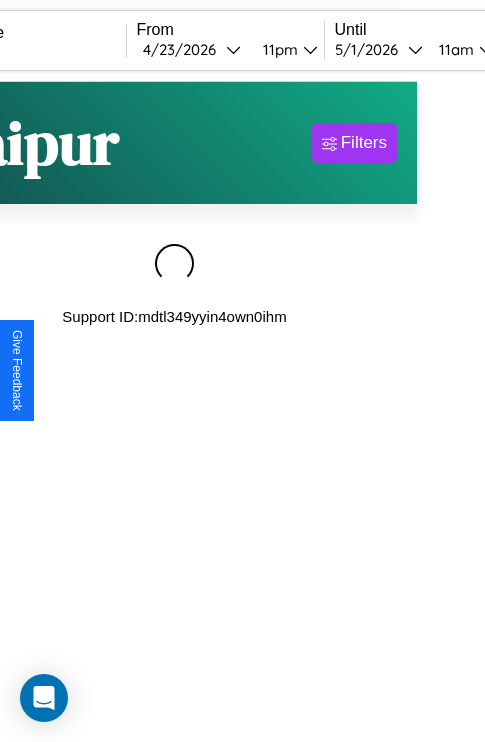 scroll, scrollTop: 0, scrollLeft: 0, axis: both 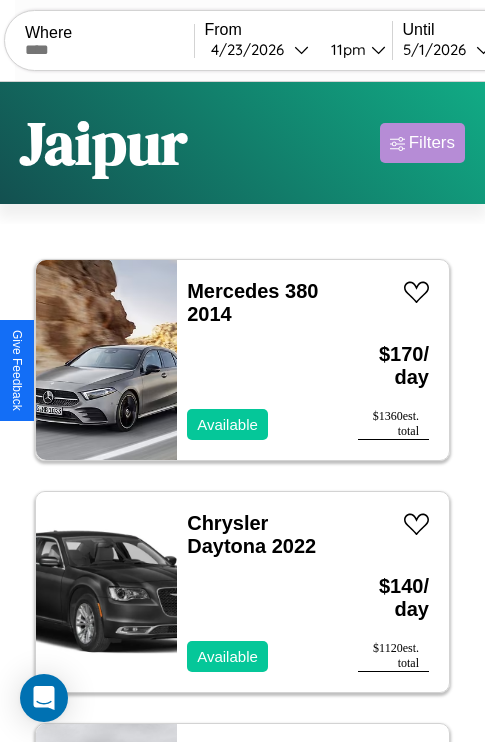click on "Filters" at bounding box center [432, 143] 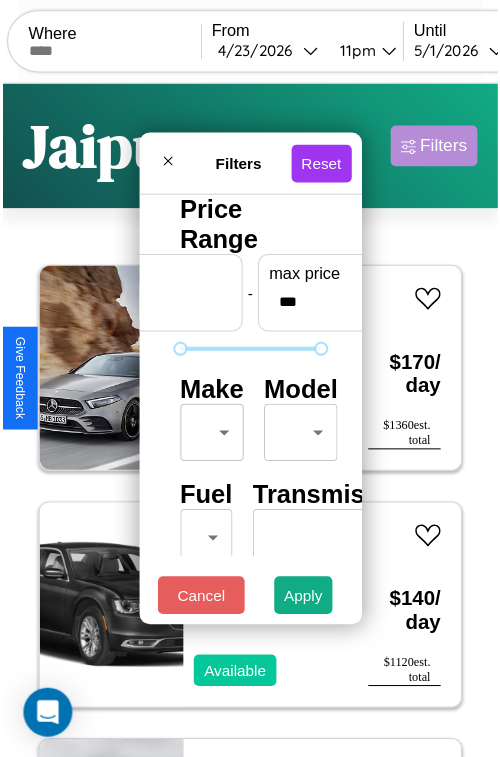 scroll, scrollTop: 59, scrollLeft: 0, axis: vertical 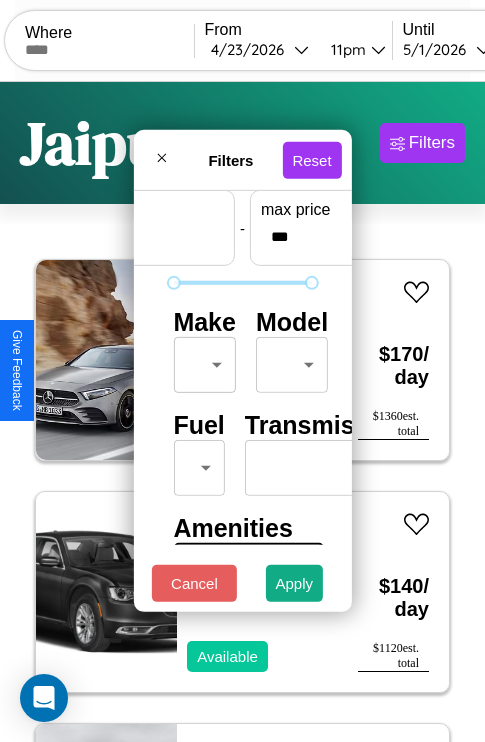 click on "CarGo Where From [DATE] [TIME] Until [DATE] [TIME] Become a Host Login Sign Up [CITY] Filters 115  cars in this area These cars can be picked up in this city. Mercedes   380   2014 Available $ 170  / day $ 1360  est. total Chrysler   Daytona   2022 Available $ 140  / day $ 1120  est. total Kia   K4   2014 Available $ 120  / day $ 960  est. total GMC   Hi-Cube   2016 Available $ 30  / day $ 240  est. total Subaru   XT6   2016 Available $ 80  / day $ 640  est. total Audi   S8   2018 Available $ 200  / day $ 1600  est. total Chrysler   Caravan   2018 Available $ 150  / day $ 1200  est. total Nissan   Cube   2020 Available $ 110  / day $ 880  est. total Mazda   CX-30   2024 Available $ 90  / day $ 720  est. total Tesla   Model X   2017 Available $ 180  / day $ 1440  est. total Tesla   Model S   2020 Available $ 170  / day $ 1360  est. total Chevrolet   SS   2024 Unavailable $ 190  / day $ 1520  est. total Audi   A4   2021 Available $ 40  / day $ 320  est. total Lamborghini   Revuelto   2024 Available $ $" at bounding box center [242, 412] 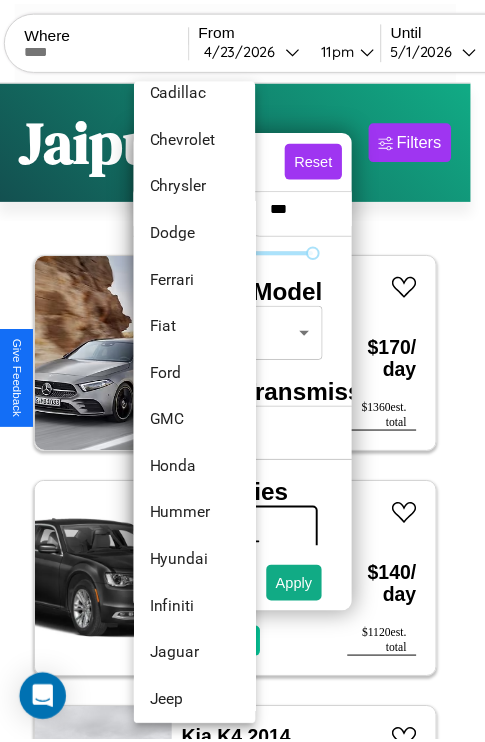 scroll, scrollTop: 1083, scrollLeft: 0, axis: vertical 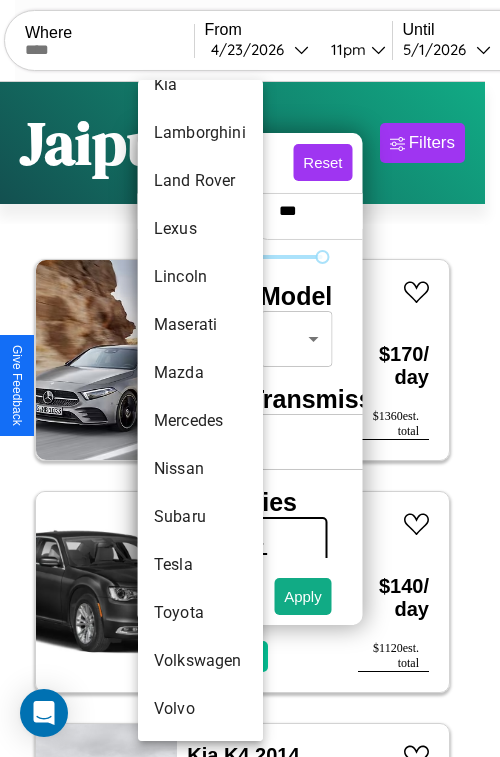 click on "Mercedes" at bounding box center [200, 421] 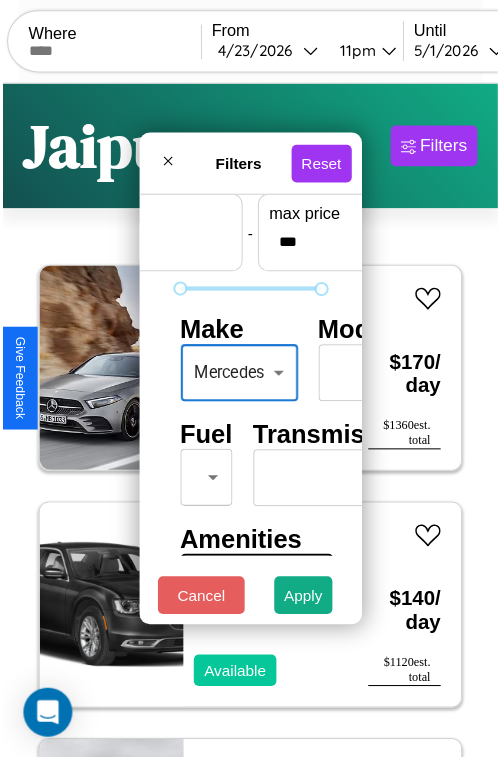 scroll, scrollTop: 162, scrollLeft: 0, axis: vertical 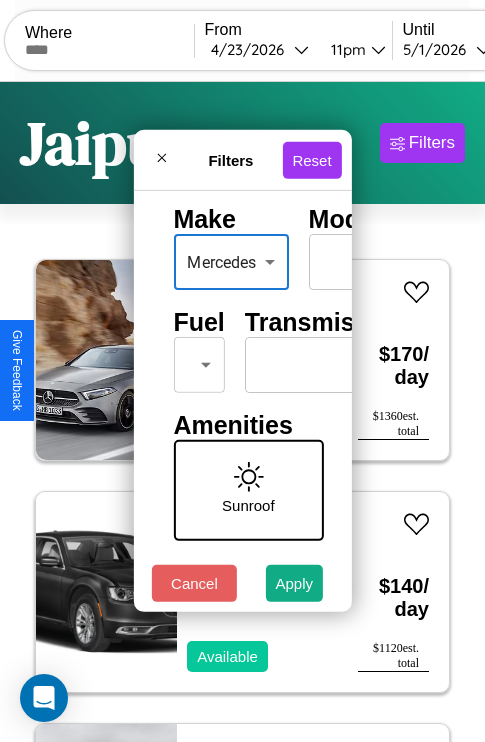 click on "CarGo Where From [DATE] [TIME] Until [DATE] [TIME] Become a Host Login Sign Up [CITY] Filters 115  cars in this area These cars can be picked up in this city. Mercedes   380   2014 Available $ 170  / day $ 1360  est. total Chrysler   Daytona   2022 Available $ 140  / day $ 1120  est. total Kia   K4   2014 Available $ 120  / day $ 960  est. total GMC   Hi-Cube   2016 Available $ 30  / day $ 240  est. total Subaru   XT6   2016 Available $ 80  / day $ 640  est. total Audi   S8   2018 Available $ 200  / day $ 1600  est. total Chrysler   Caravan   2018 Available $ 150  / day $ 1200  est. total Nissan   Cube   2020 Available $ 110  / day $ 880  est. total Mazda   CX-30   2024 Available $ 90  / day $ 720  est. total Tesla   Model X   2017 Available $ 180  / day $ 1440  est. total Tesla   Model S   2020 Available $ 170  / day $ 1360  est. total Chevrolet   SS   2024 Unavailable $ 190  / day $ 1520  est. total Audi   A4   2021 Available $ 40  / day $ 320  est. total Lamborghini   Revuelto   2024 Available $ $" at bounding box center (242, 412) 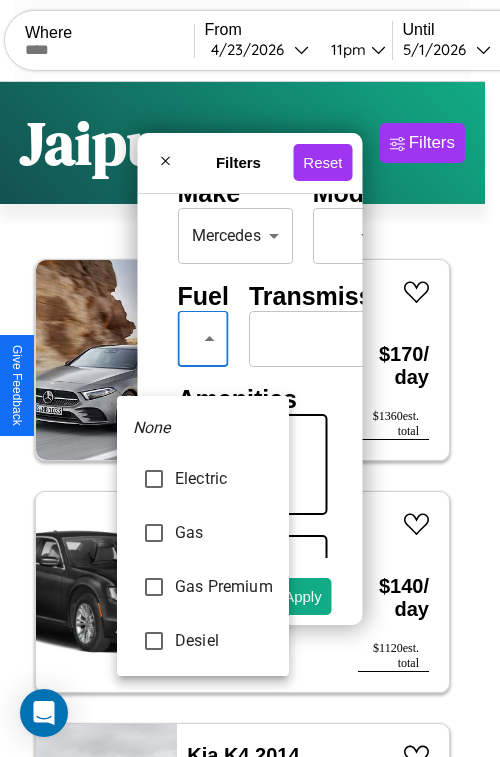 type on "***" 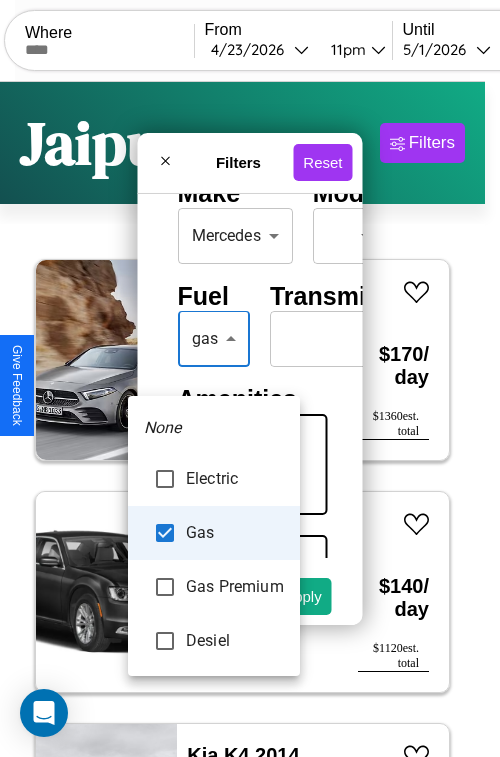 click at bounding box center [250, 378] 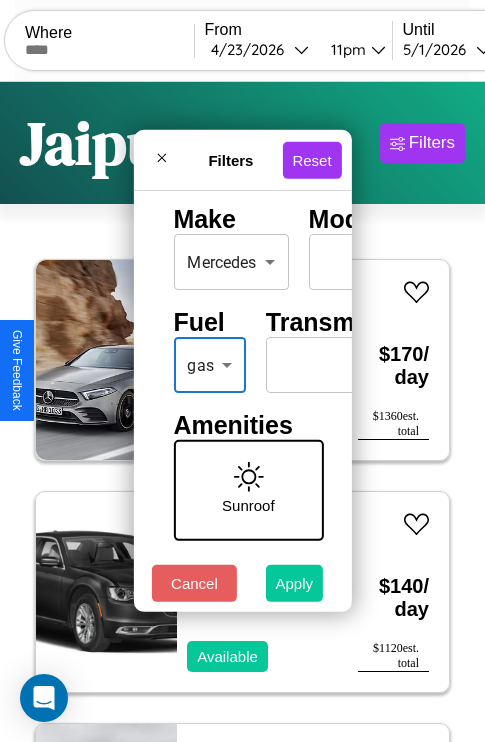 click on "Apply" at bounding box center (295, 583) 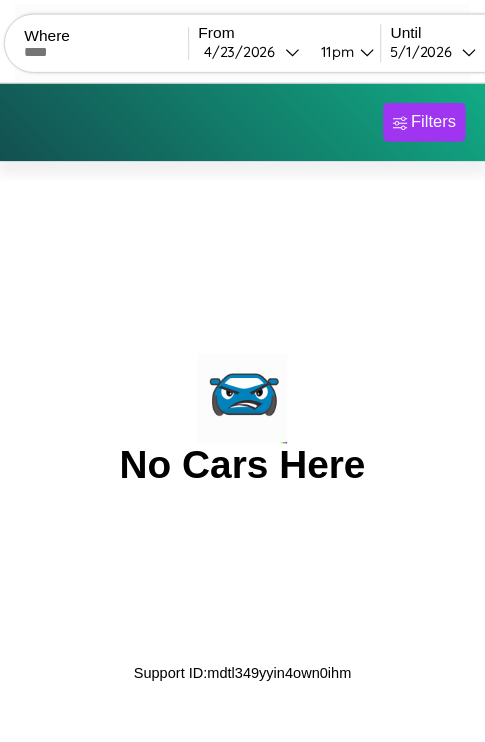 scroll, scrollTop: 0, scrollLeft: 0, axis: both 